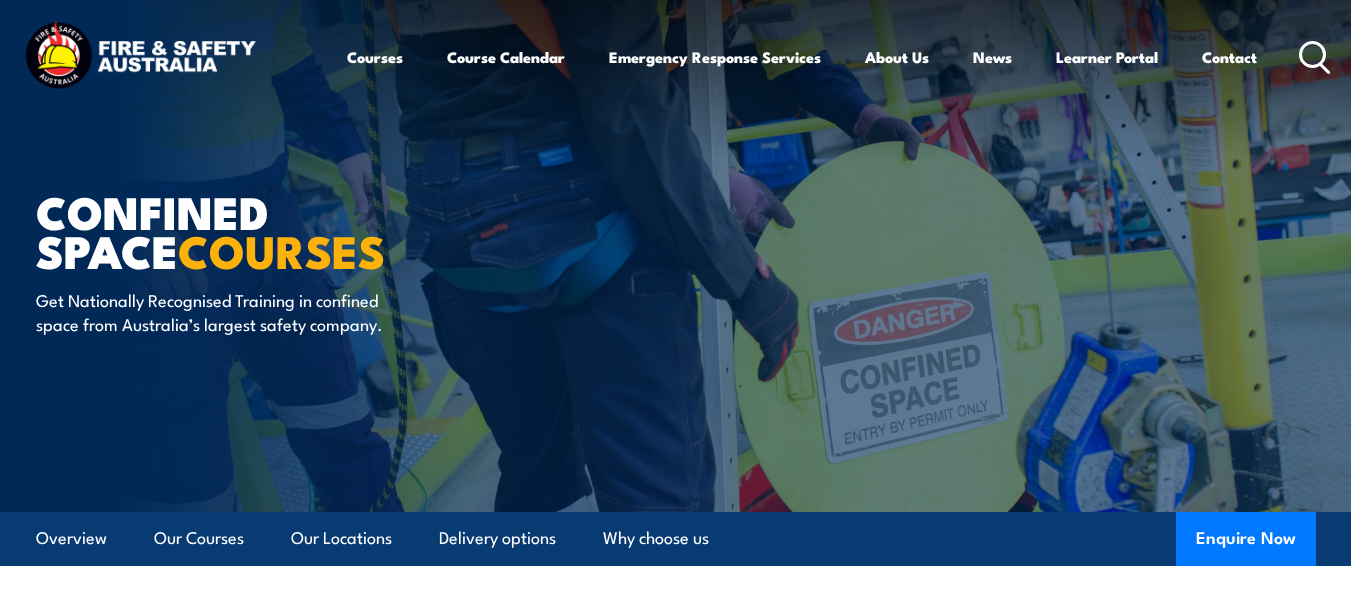 scroll, scrollTop: 0, scrollLeft: 0, axis: both 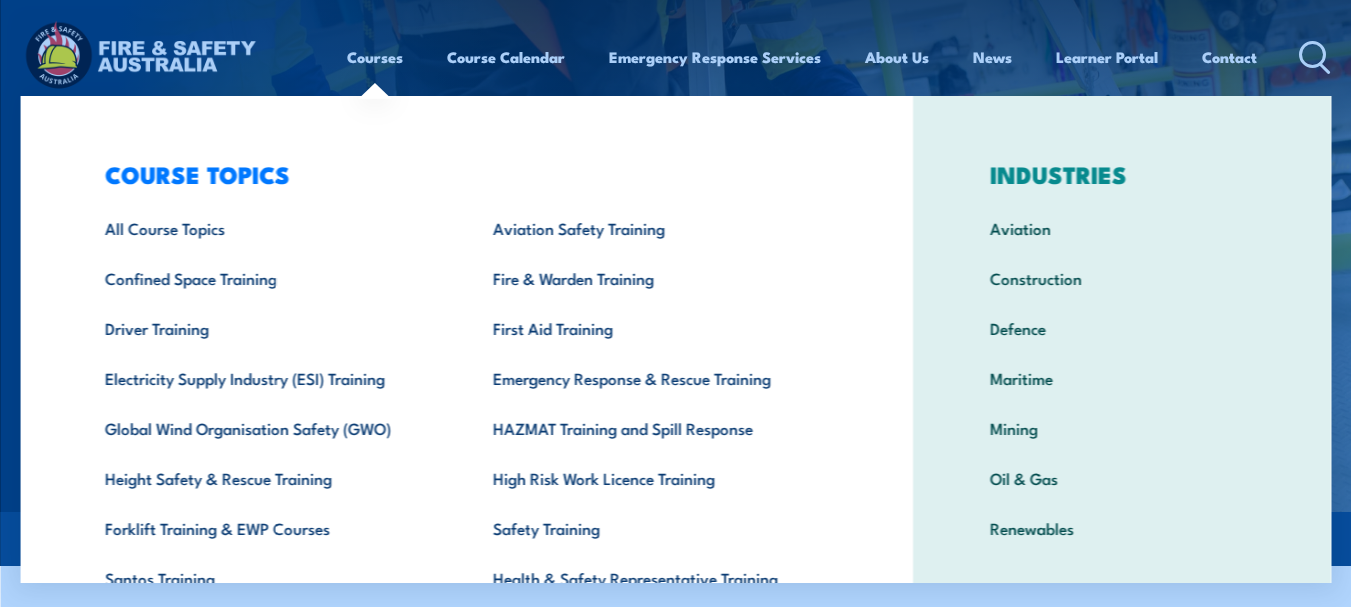 click on "Courses" at bounding box center [375, 57] 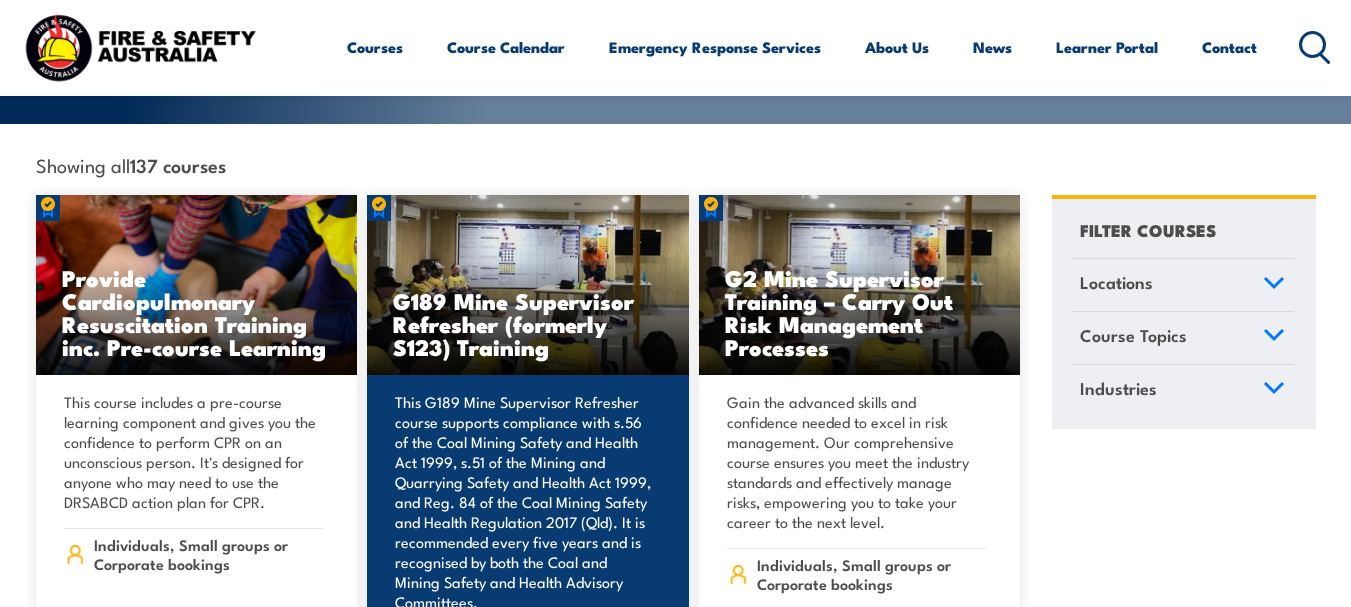scroll, scrollTop: 500, scrollLeft: 0, axis: vertical 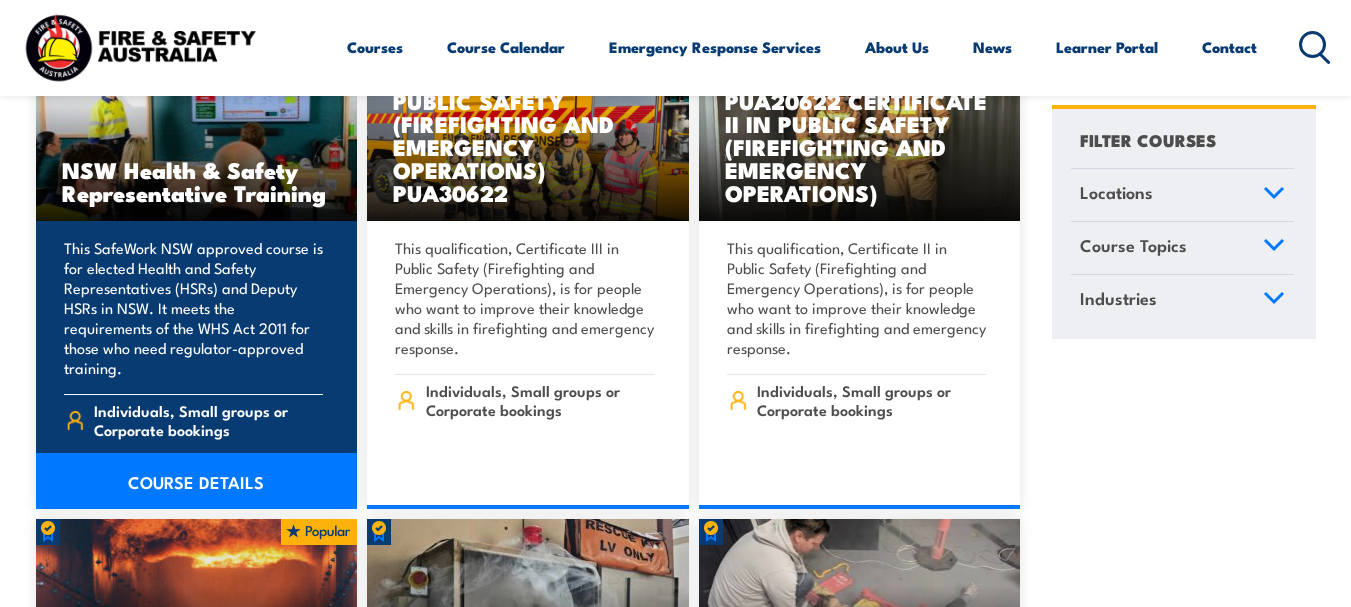 click on "COURSE DETAILS" at bounding box center [197, 481] 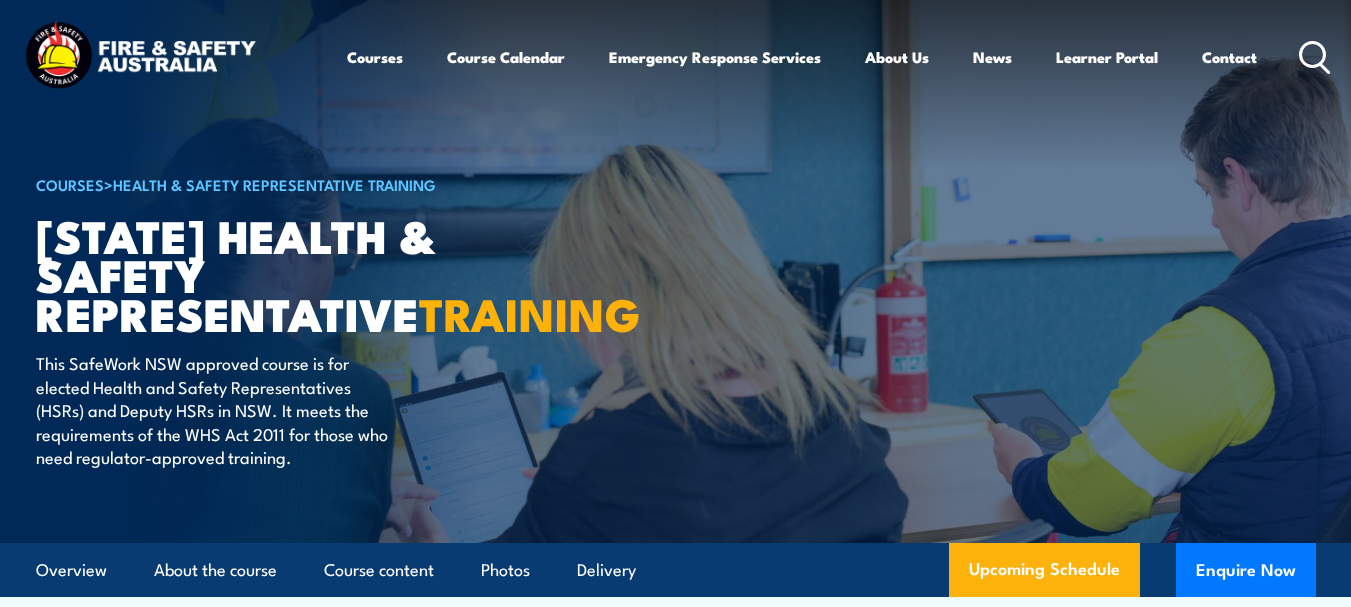 scroll, scrollTop: 0, scrollLeft: 0, axis: both 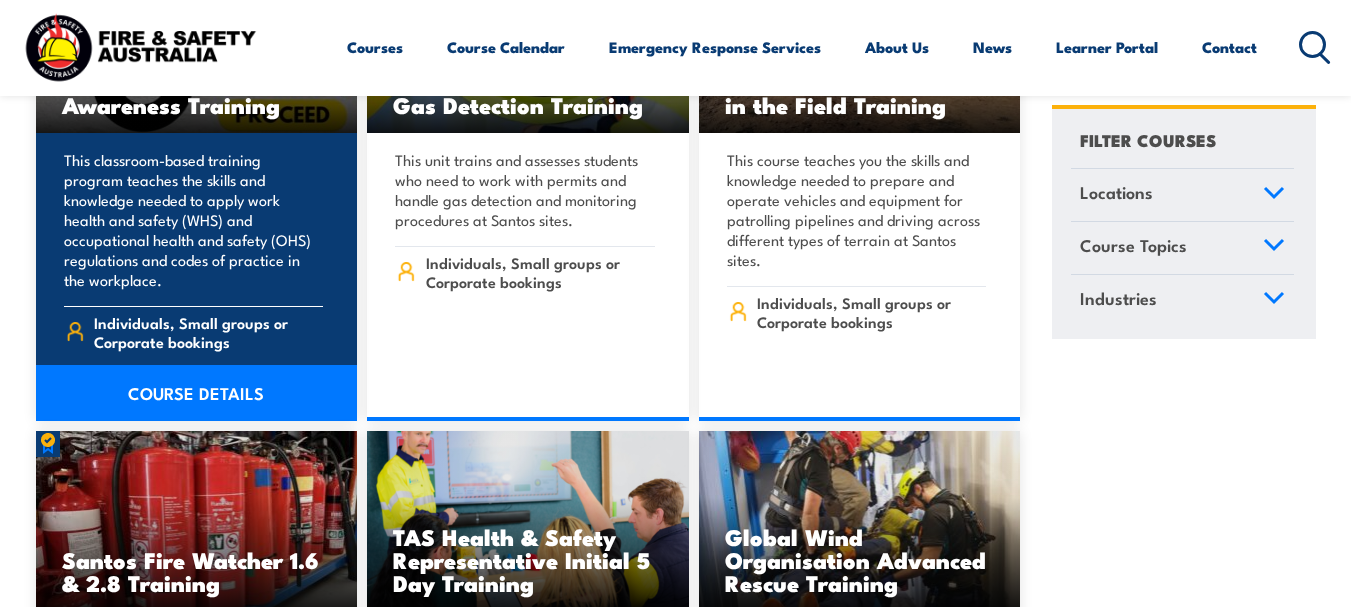 click on "COURSE DETAILS" at bounding box center (197, 393) 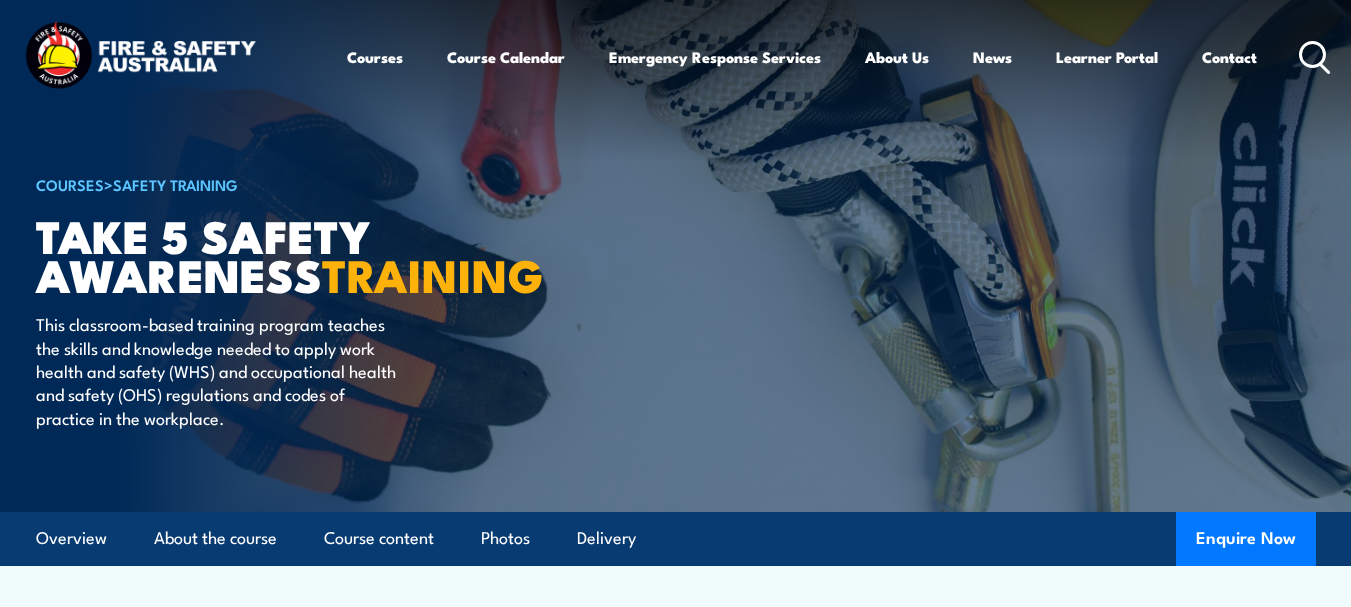 scroll, scrollTop: 0, scrollLeft: 0, axis: both 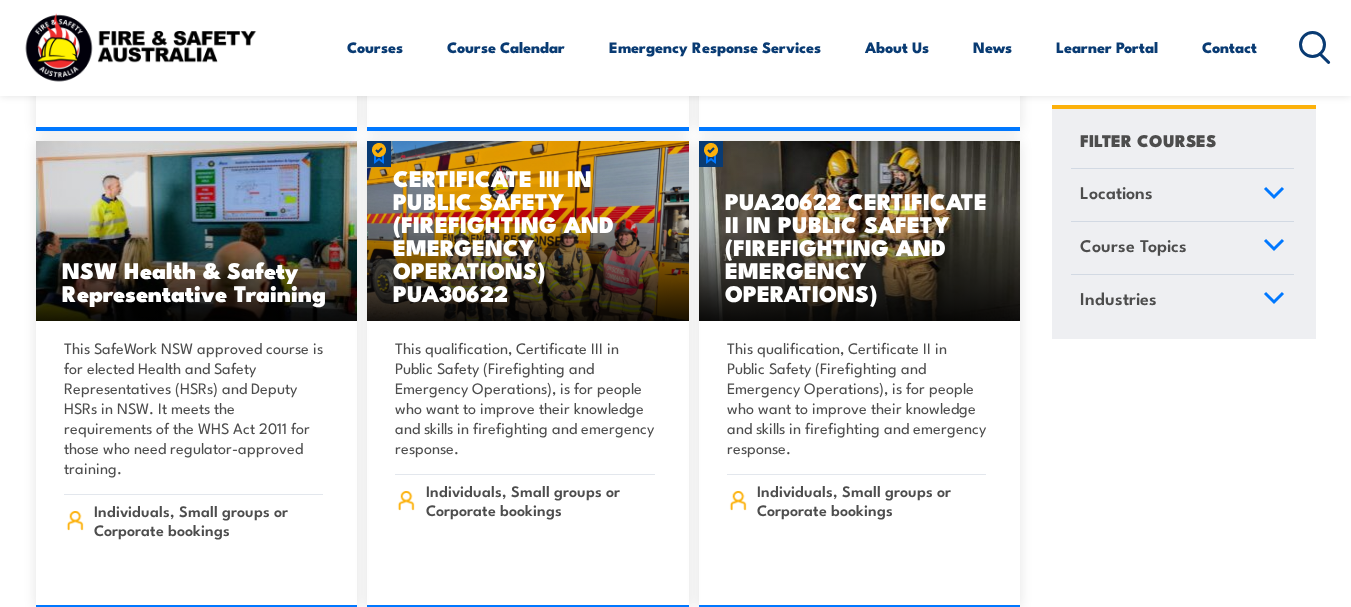 click 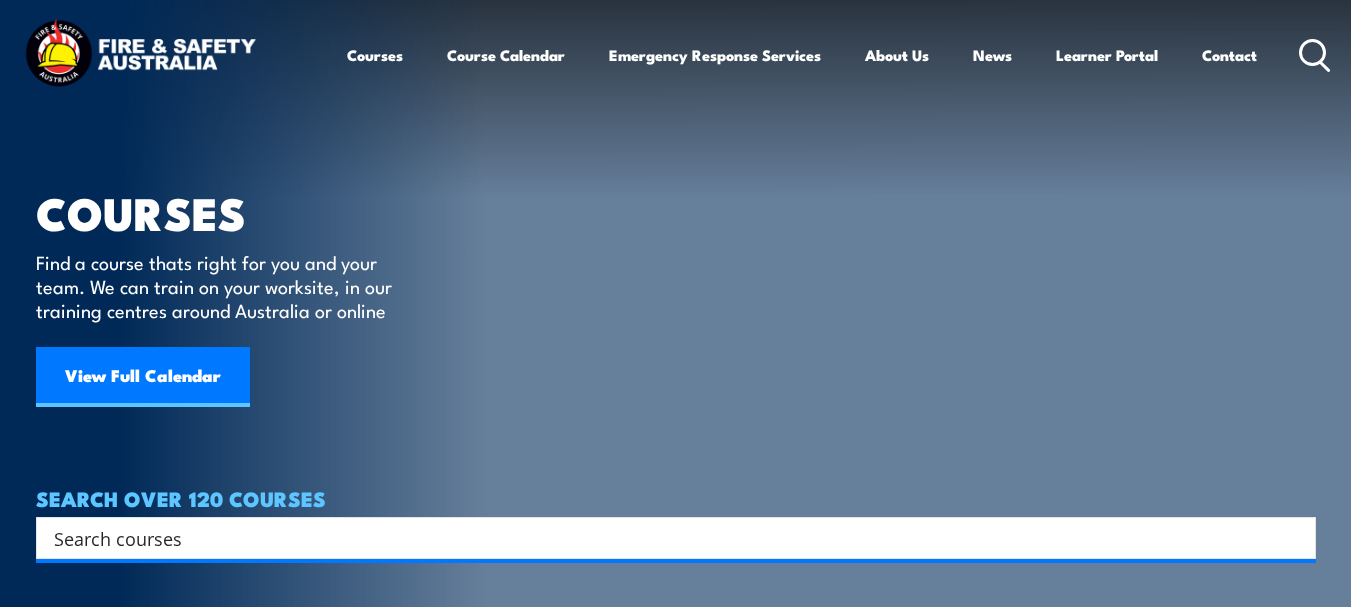 scroll, scrollTop: 0, scrollLeft: 0, axis: both 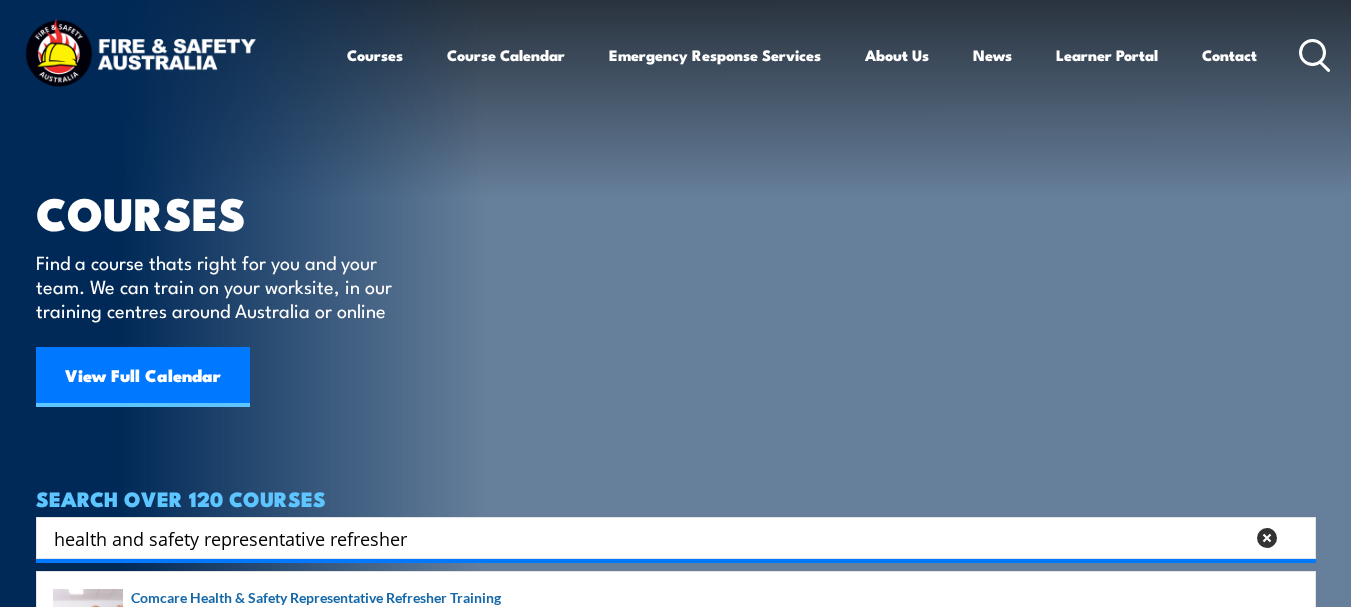 type on "health and safety representative refresher" 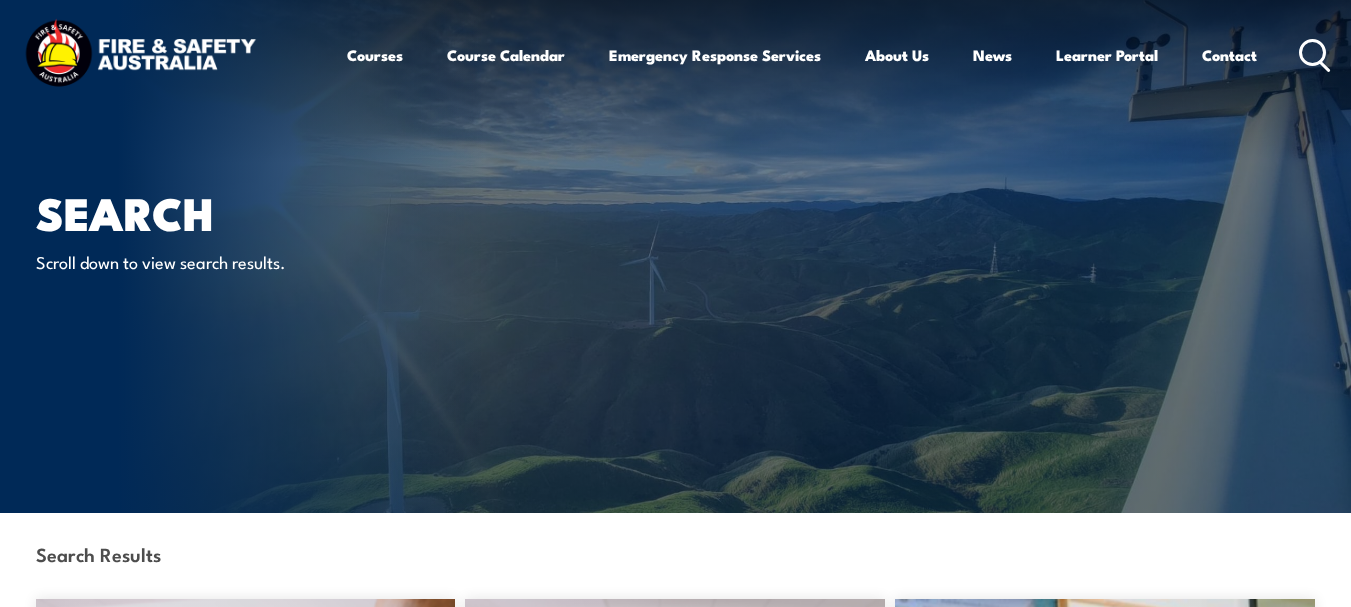 scroll, scrollTop: 54, scrollLeft: 0, axis: vertical 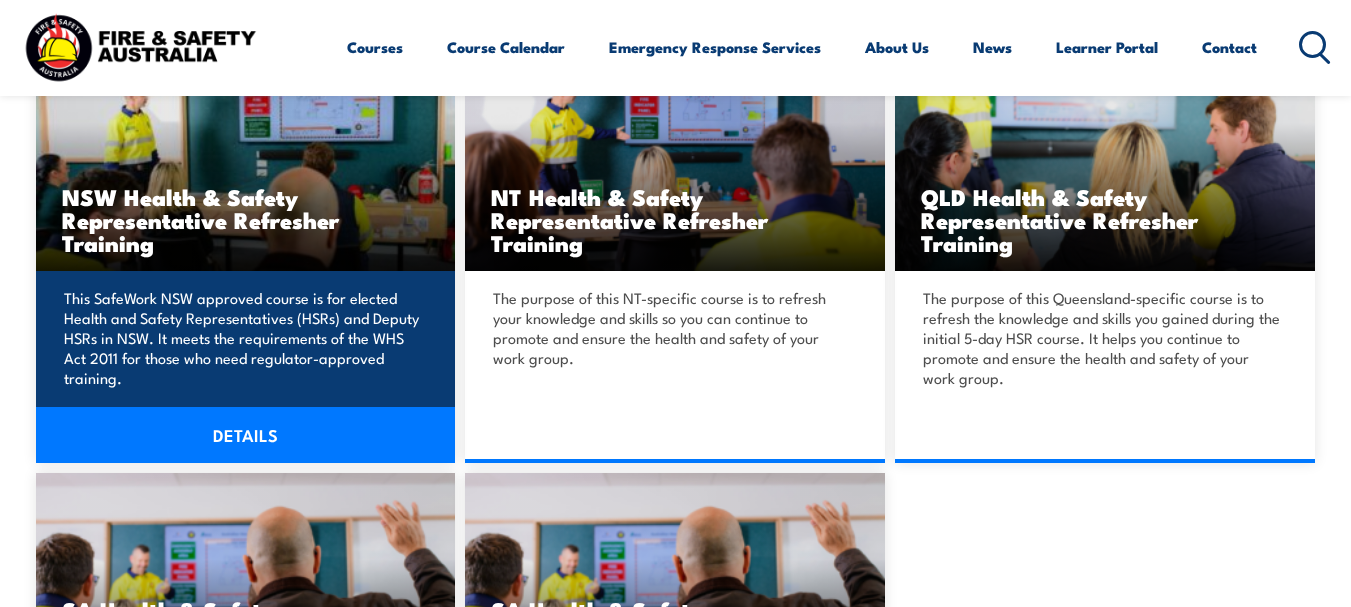 click on "DETAILS" at bounding box center (246, 435) 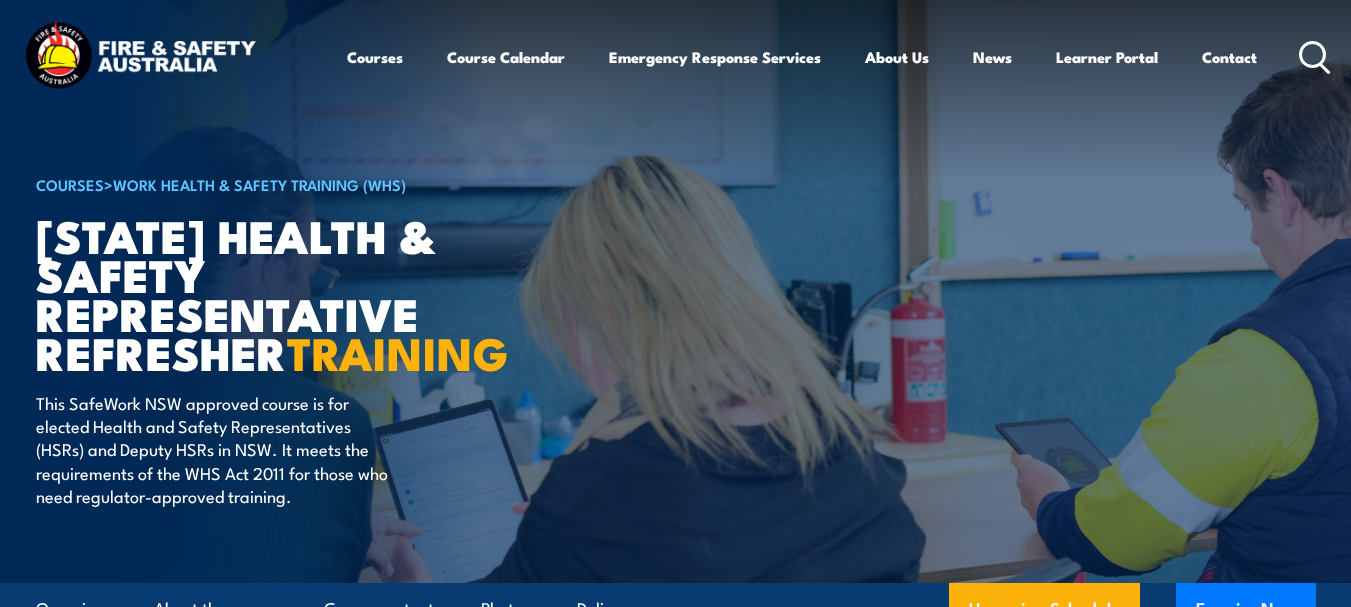 scroll, scrollTop: 0, scrollLeft: 0, axis: both 